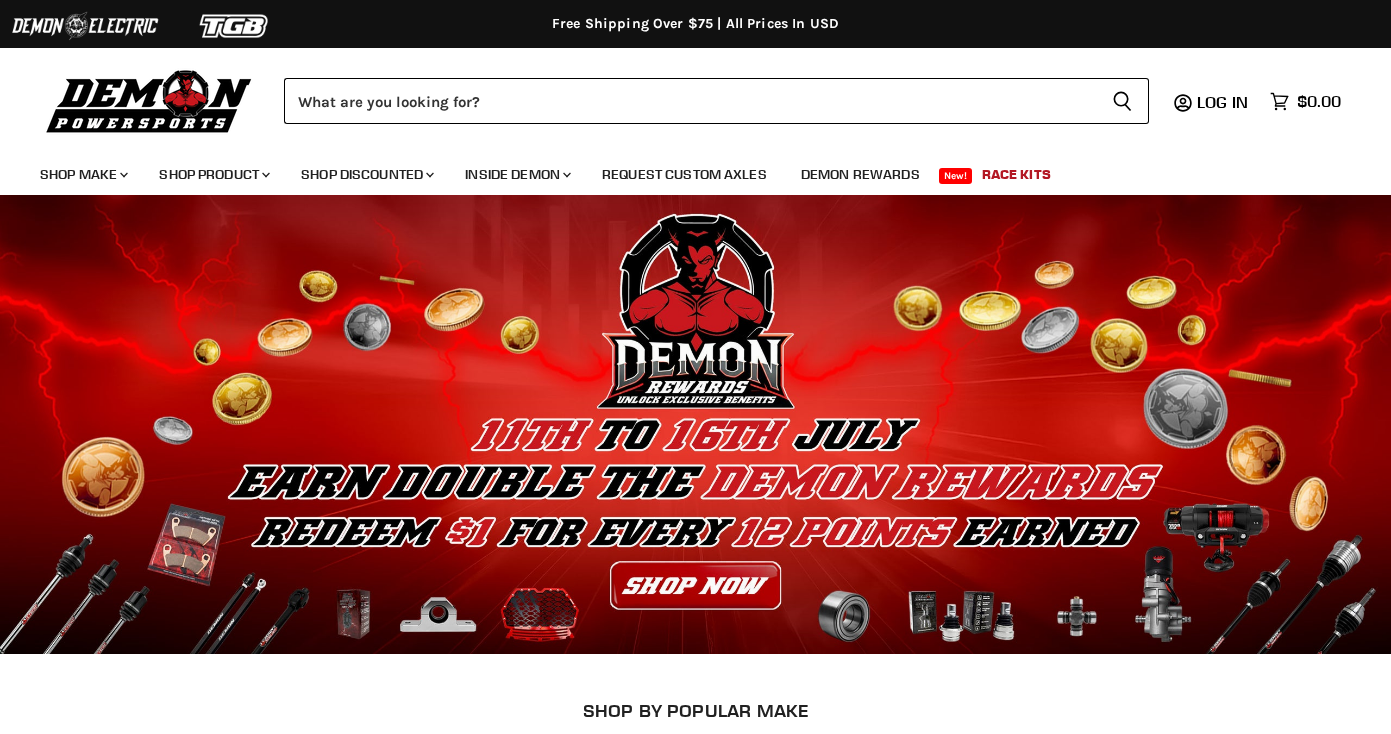 scroll, scrollTop: 0, scrollLeft: 0, axis: both 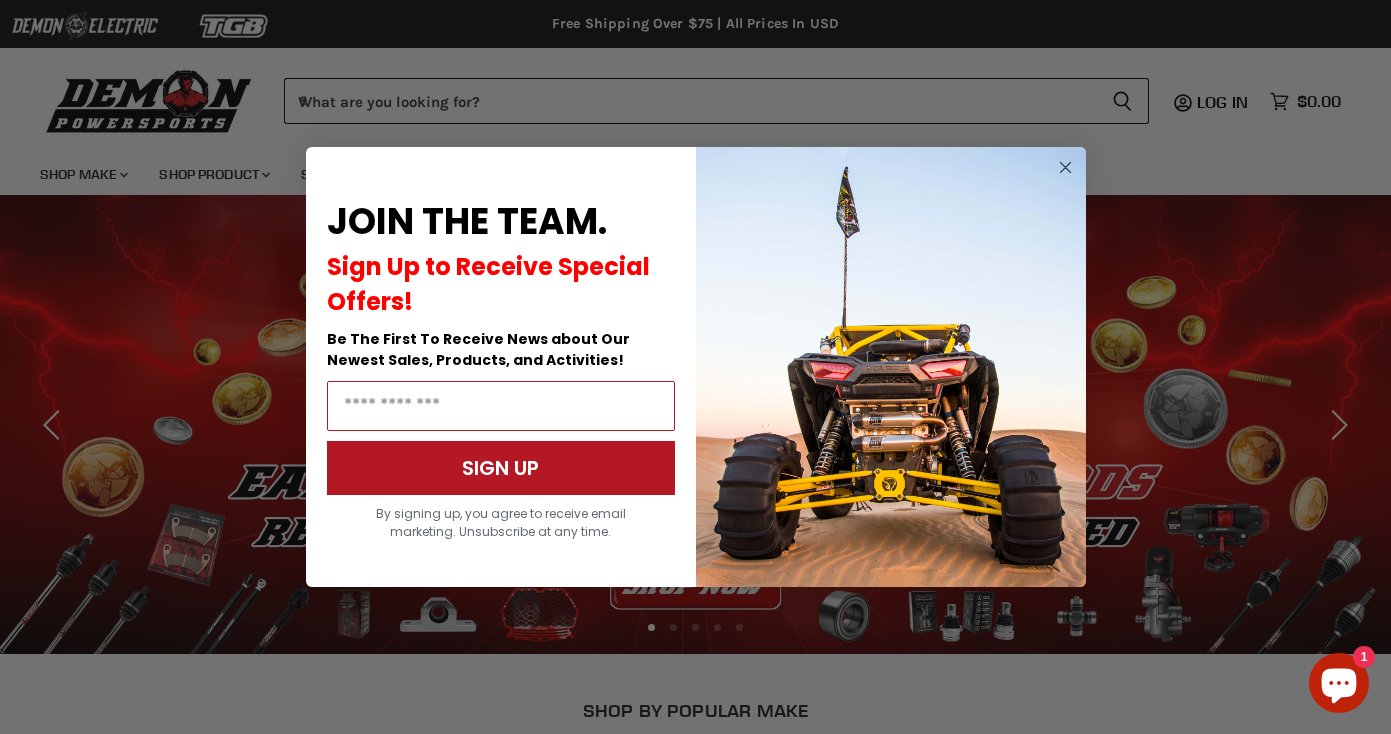 click 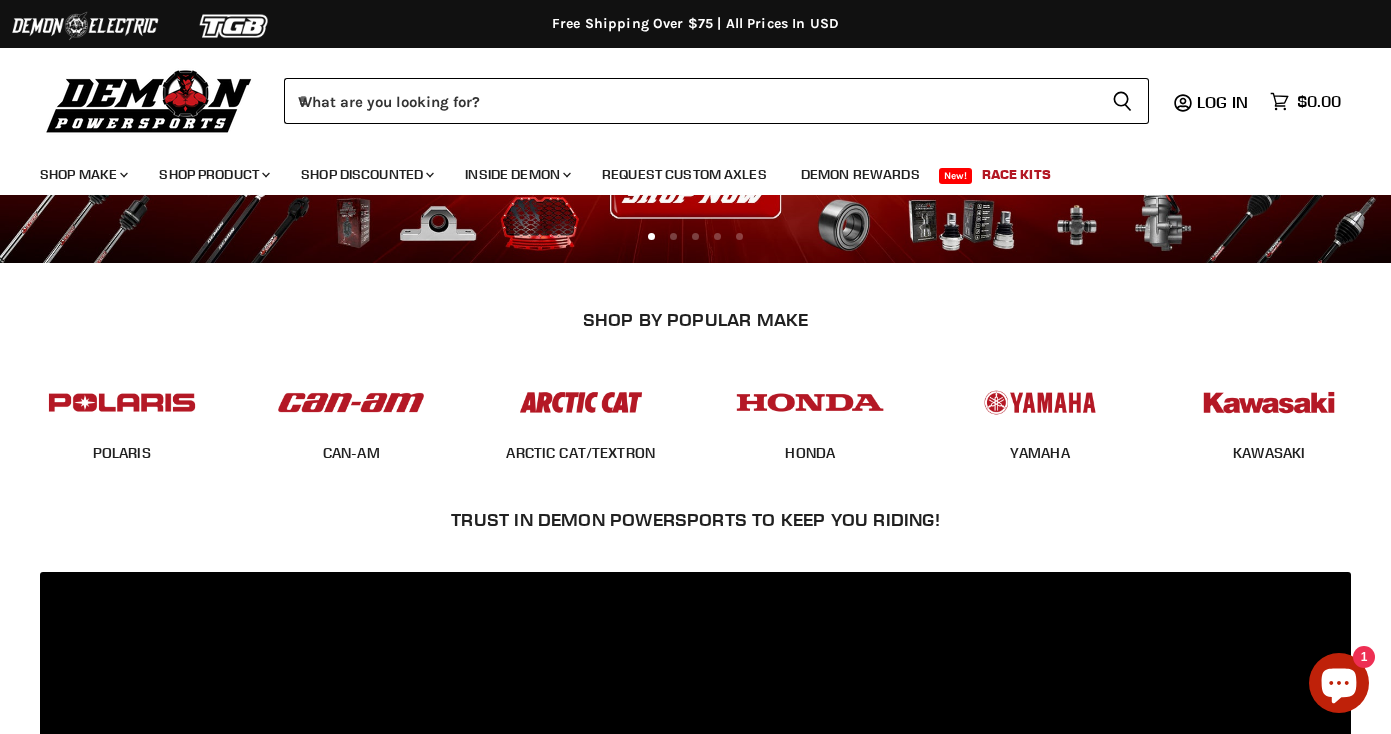 scroll, scrollTop: 396, scrollLeft: 0, axis: vertical 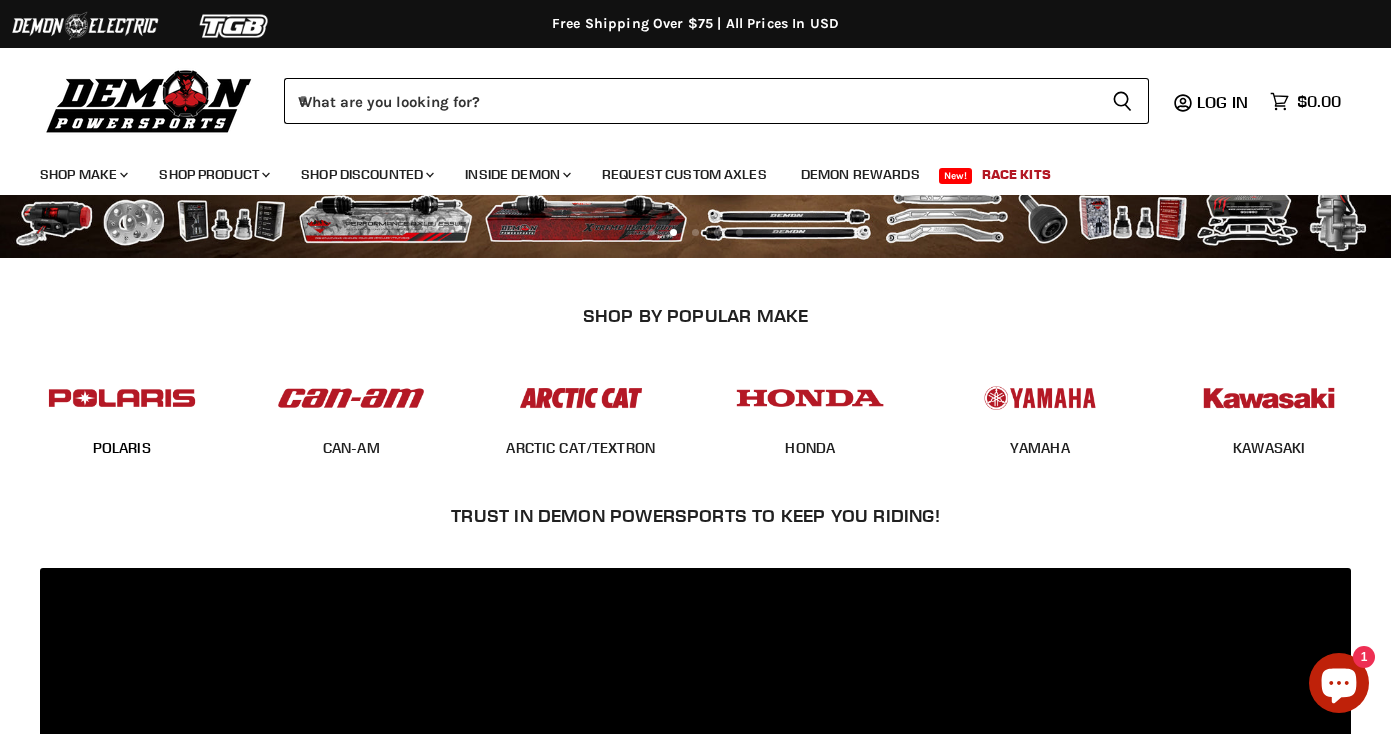 click on "POLARIS" at bounding box center [122, 449] 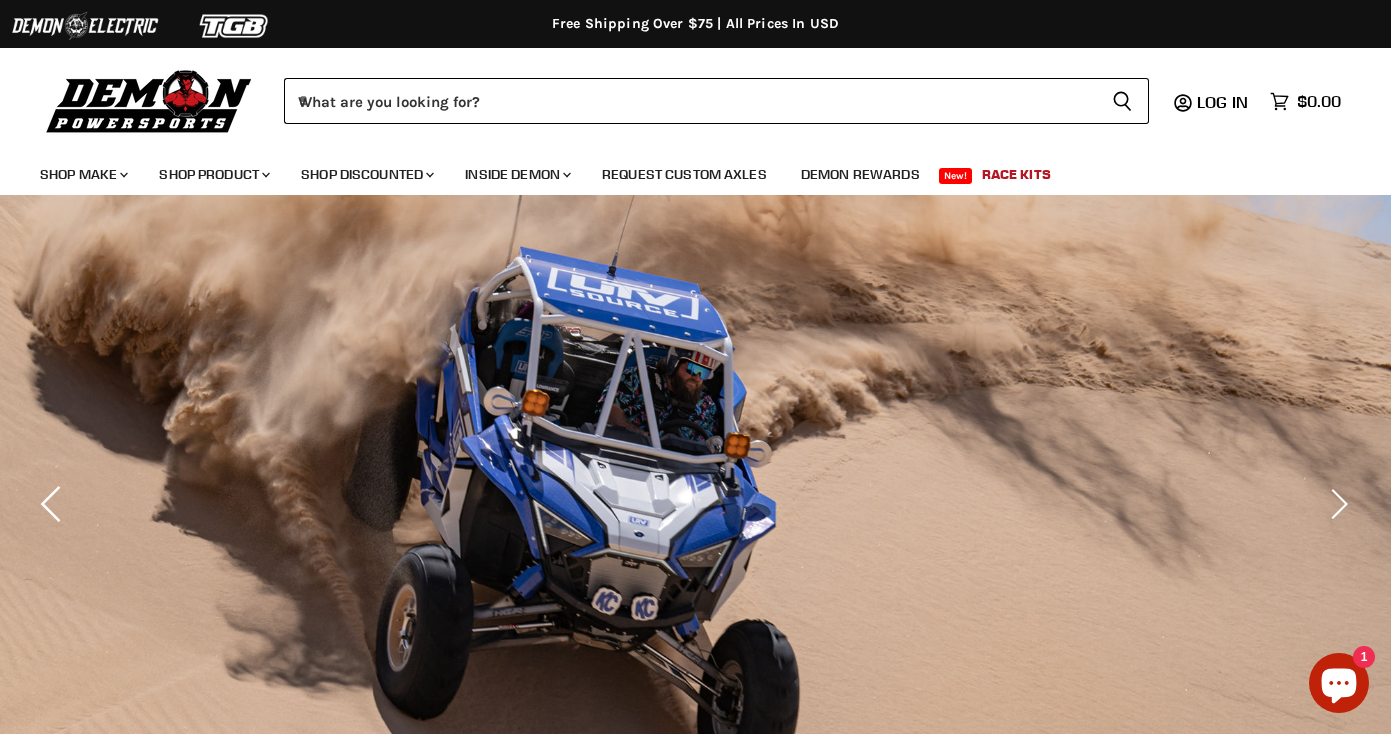 click 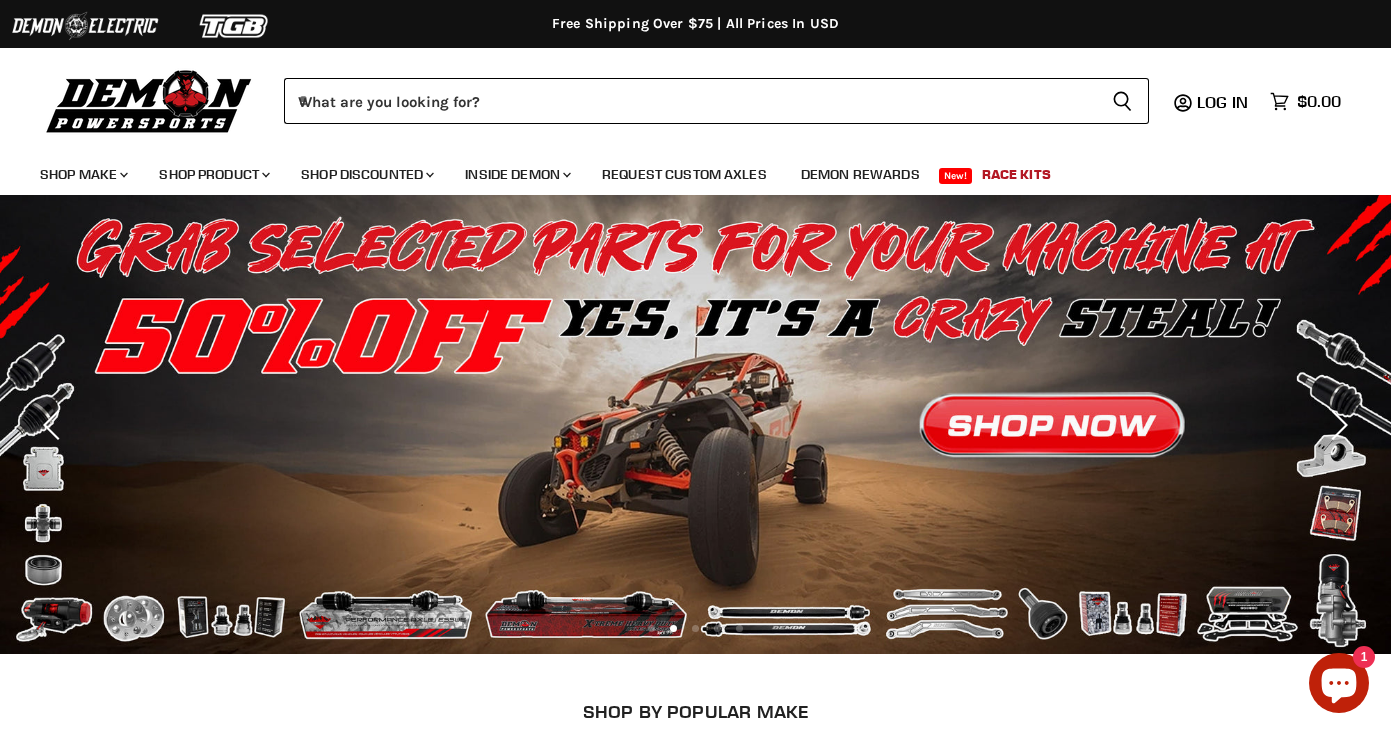 click at bounding box center [695, 424] 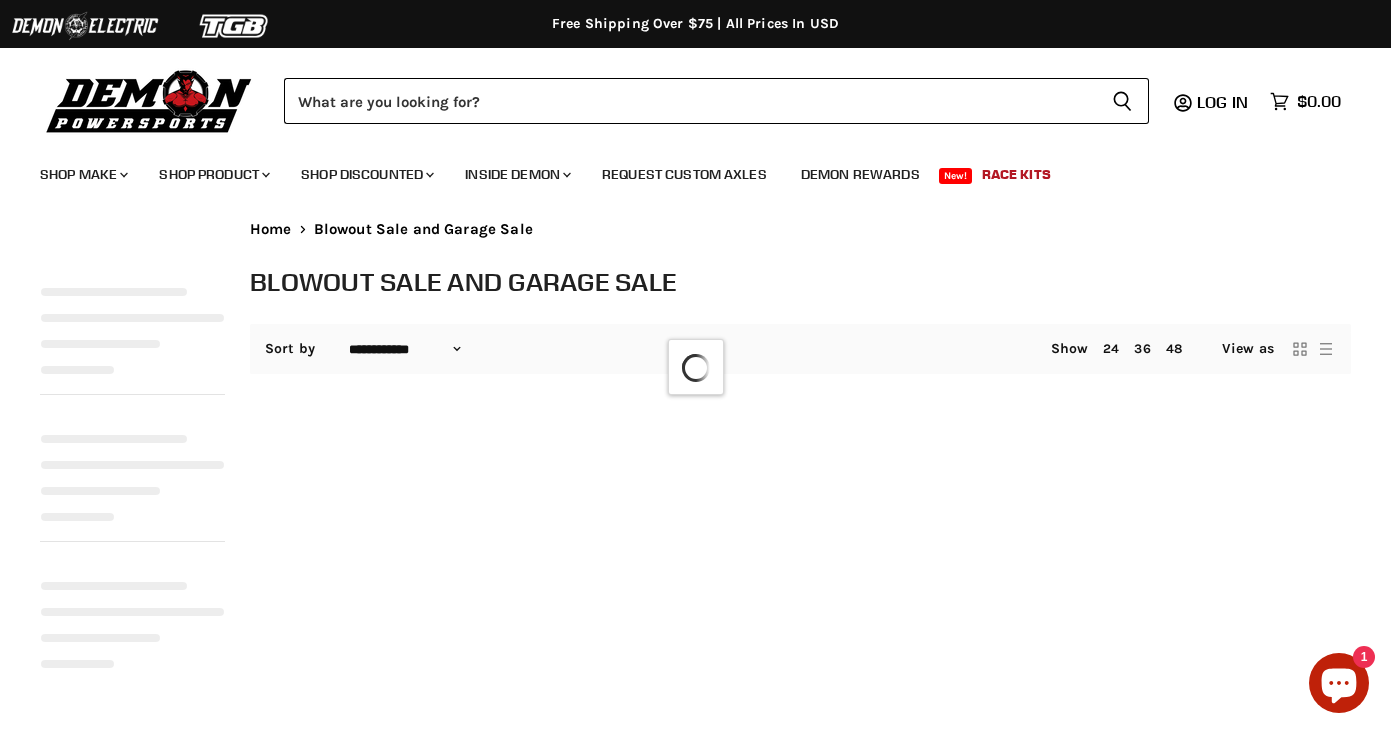 select on "**********" 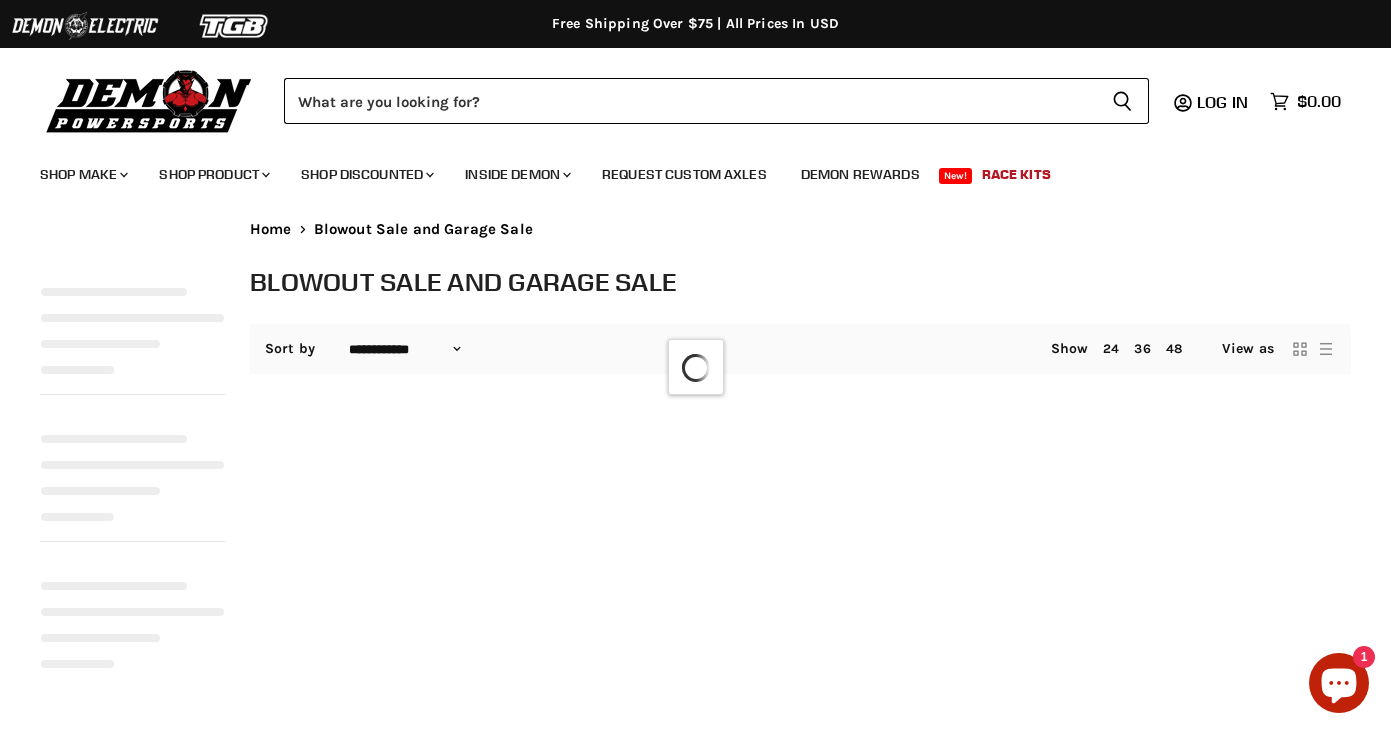 select on "**********" 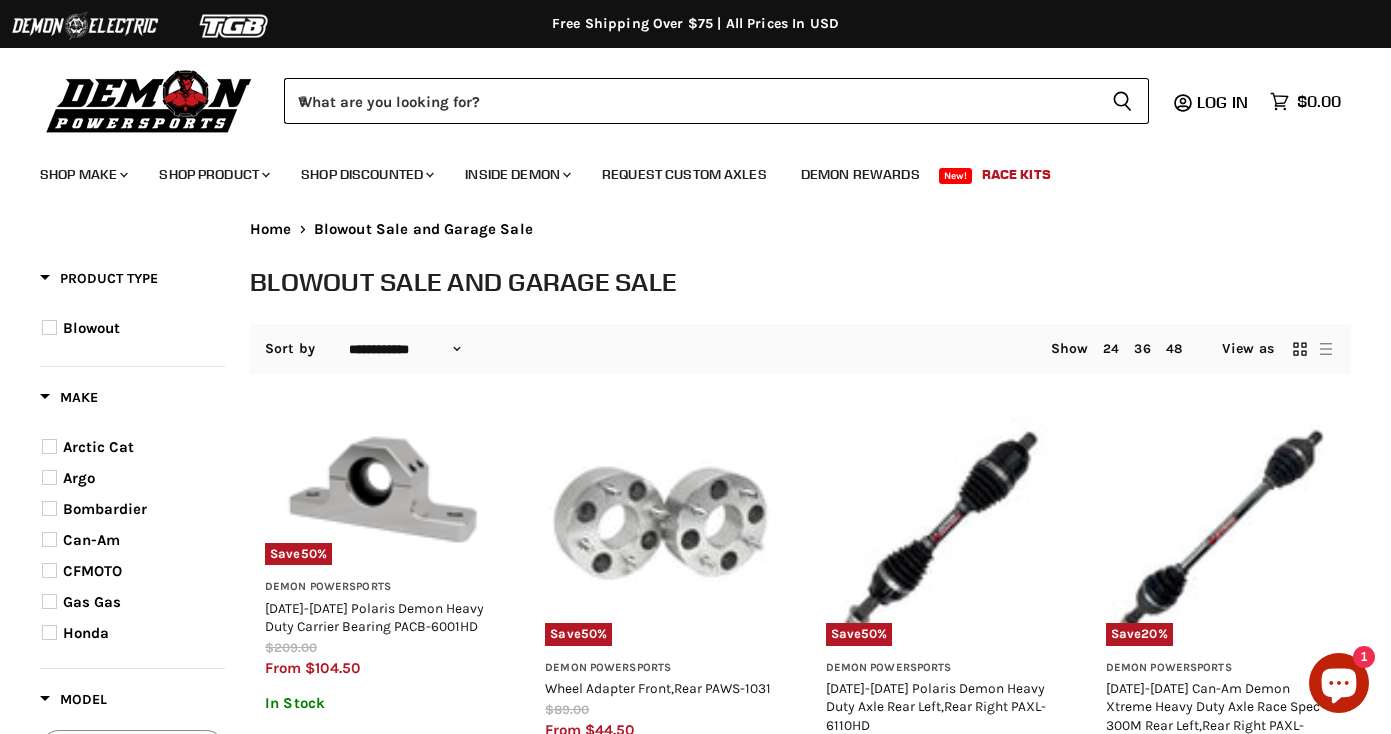 scroll, scrollTop: 0, scrollLeft: 0, axis: both 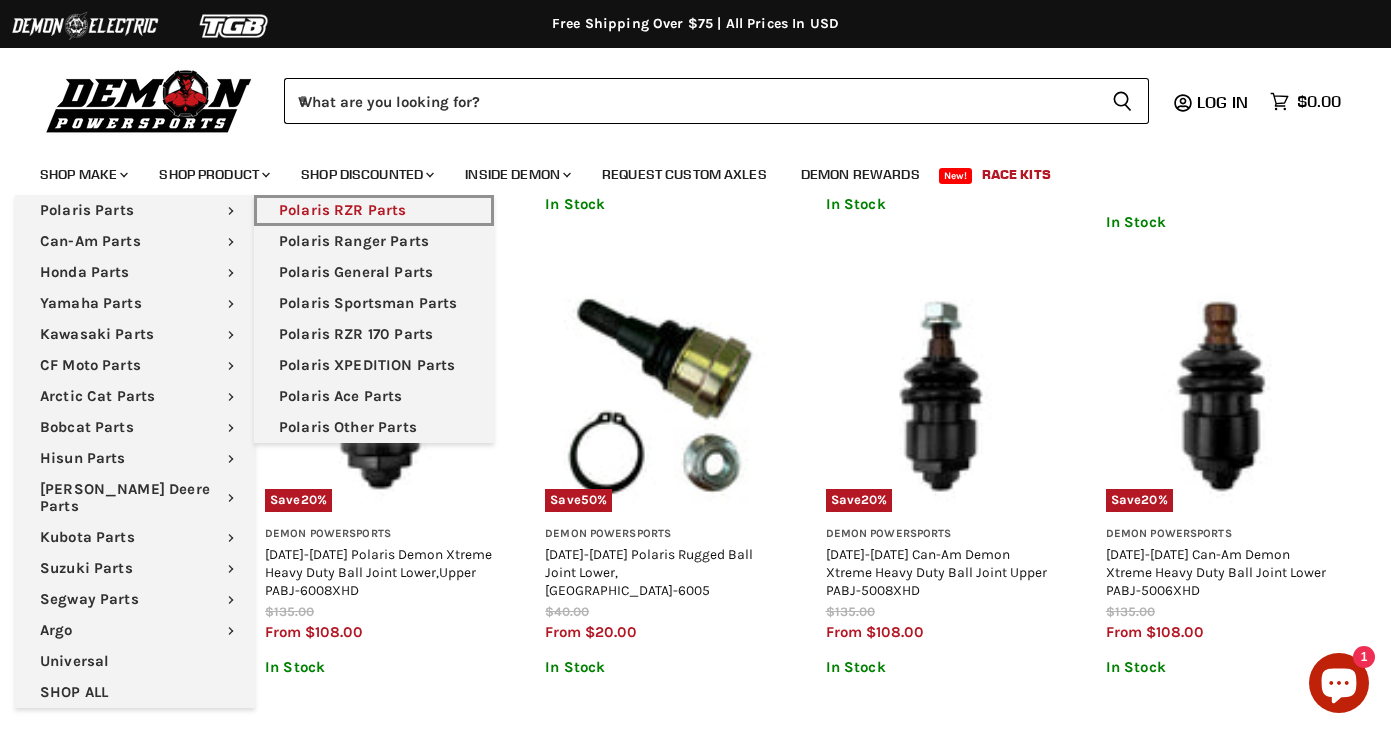 click on "Polaris RZR Parts" at bounding box center [374, 210] 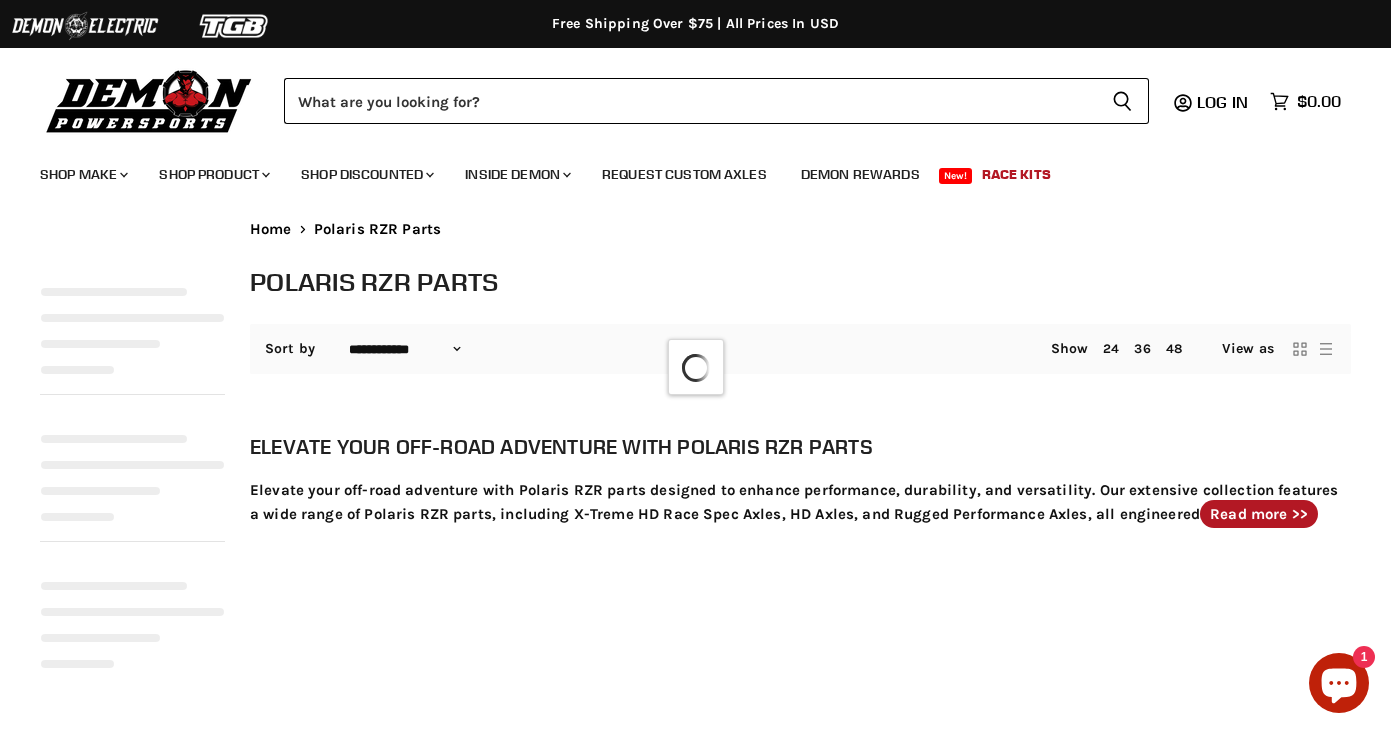 select on "**********" 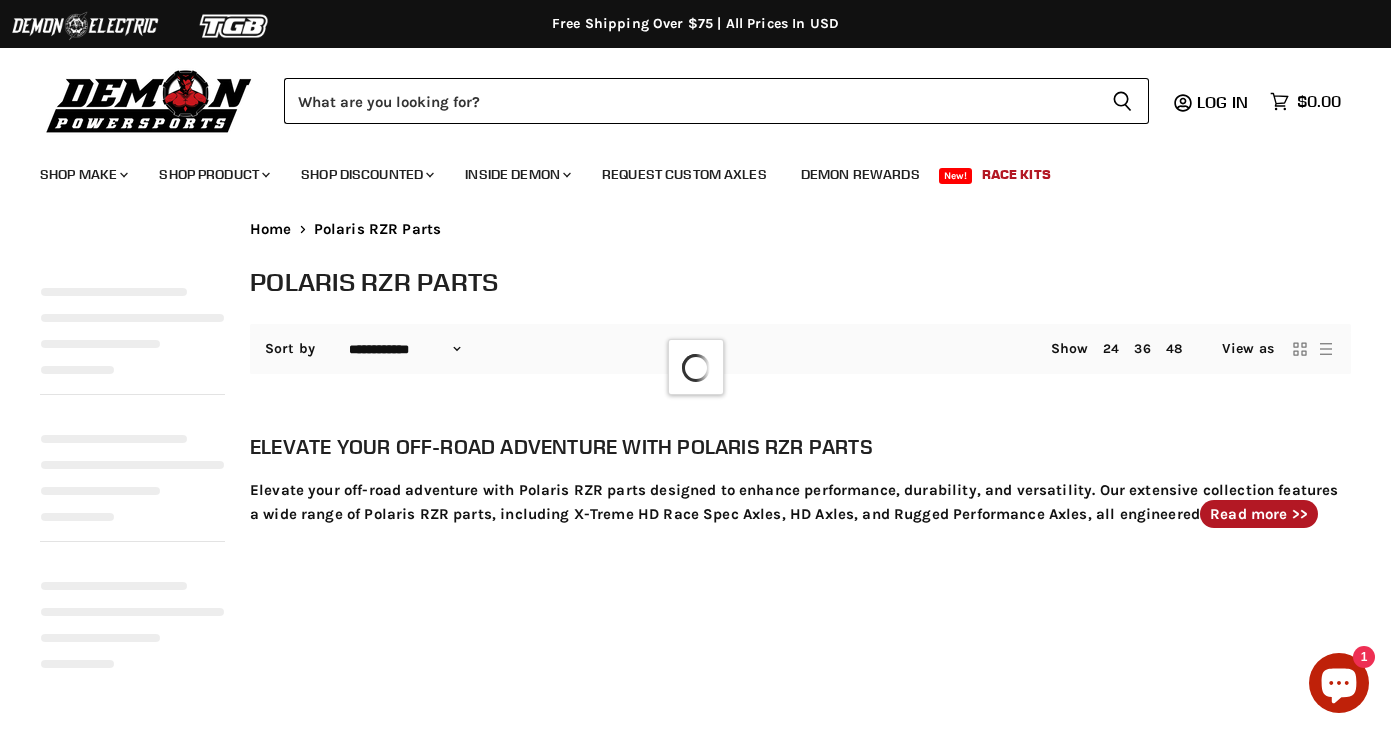 select on "**********" 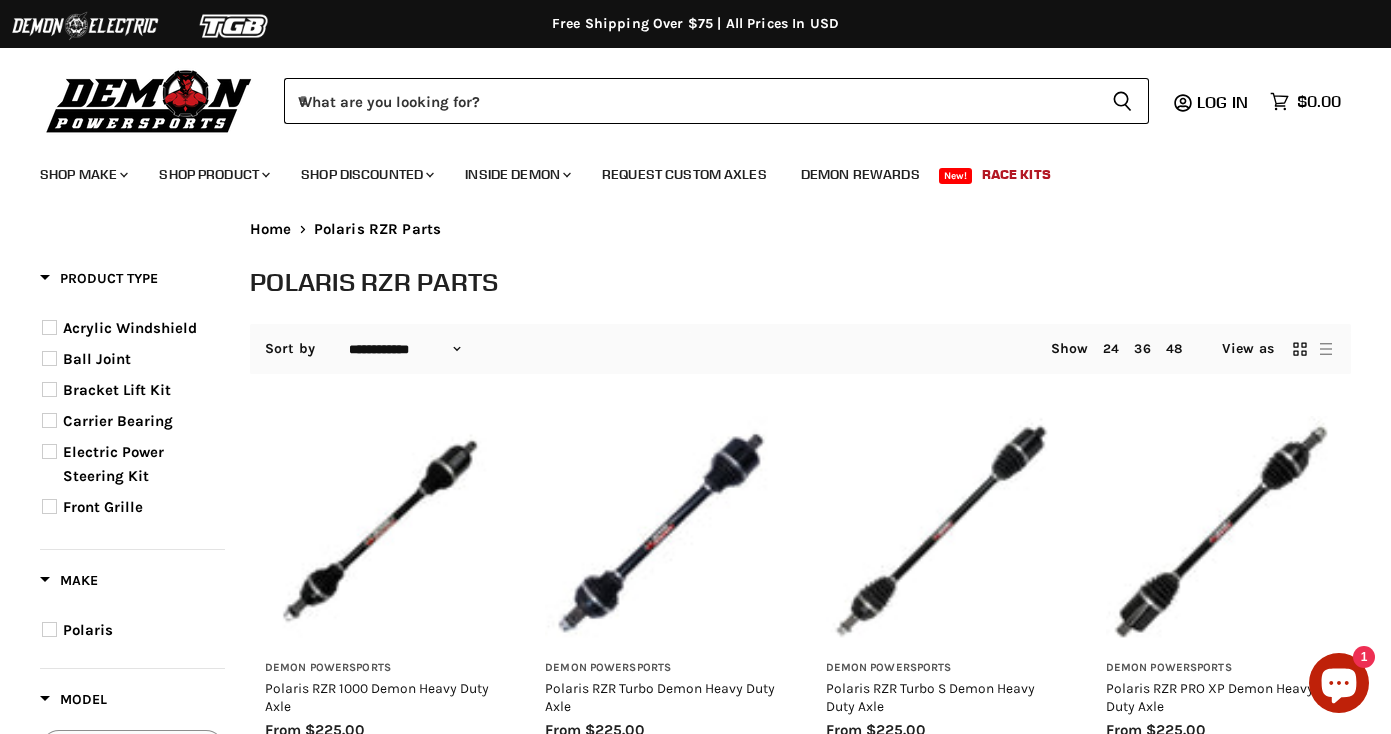 scroll, scrollTop: 0, scrollLeft: 0, axis: both 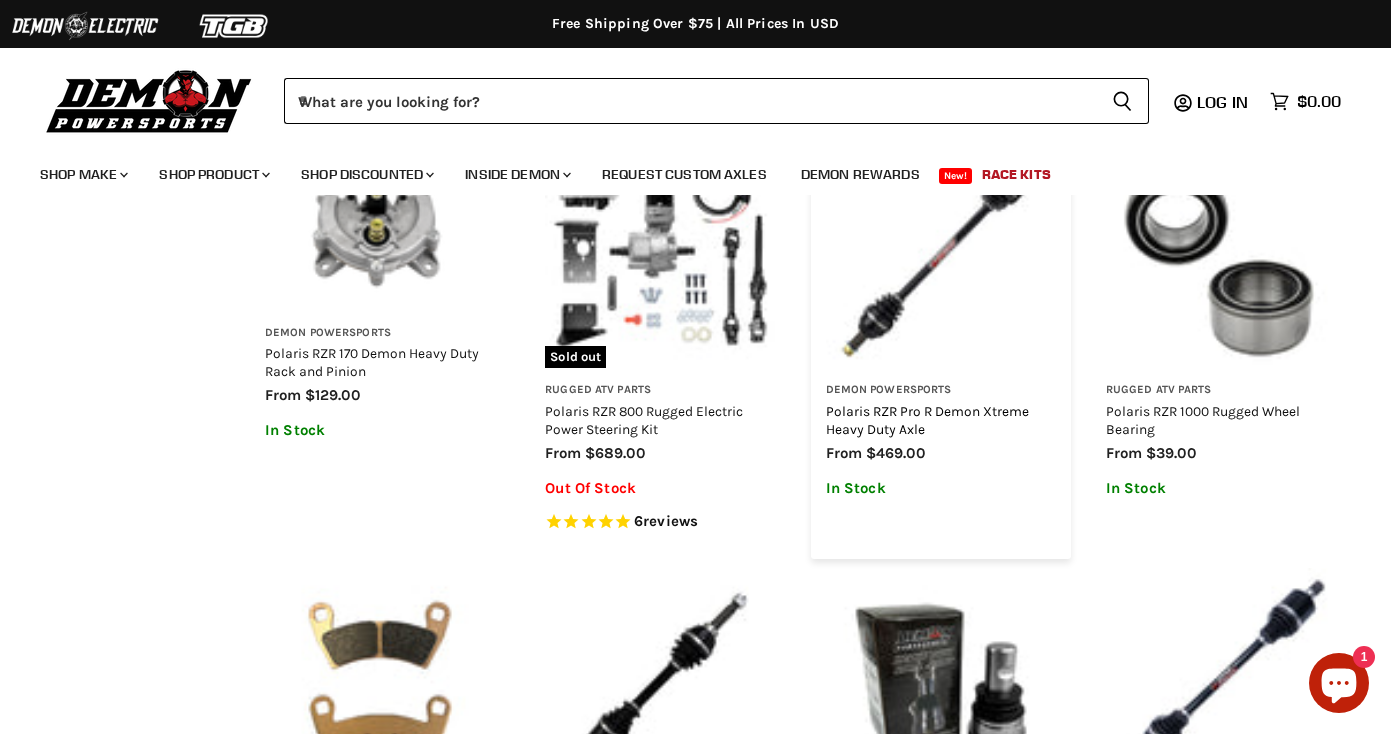 click on "Polaris RZR Pro R Demon Xtreme Heavy Duty Axle" at bounding box center (927, 420) 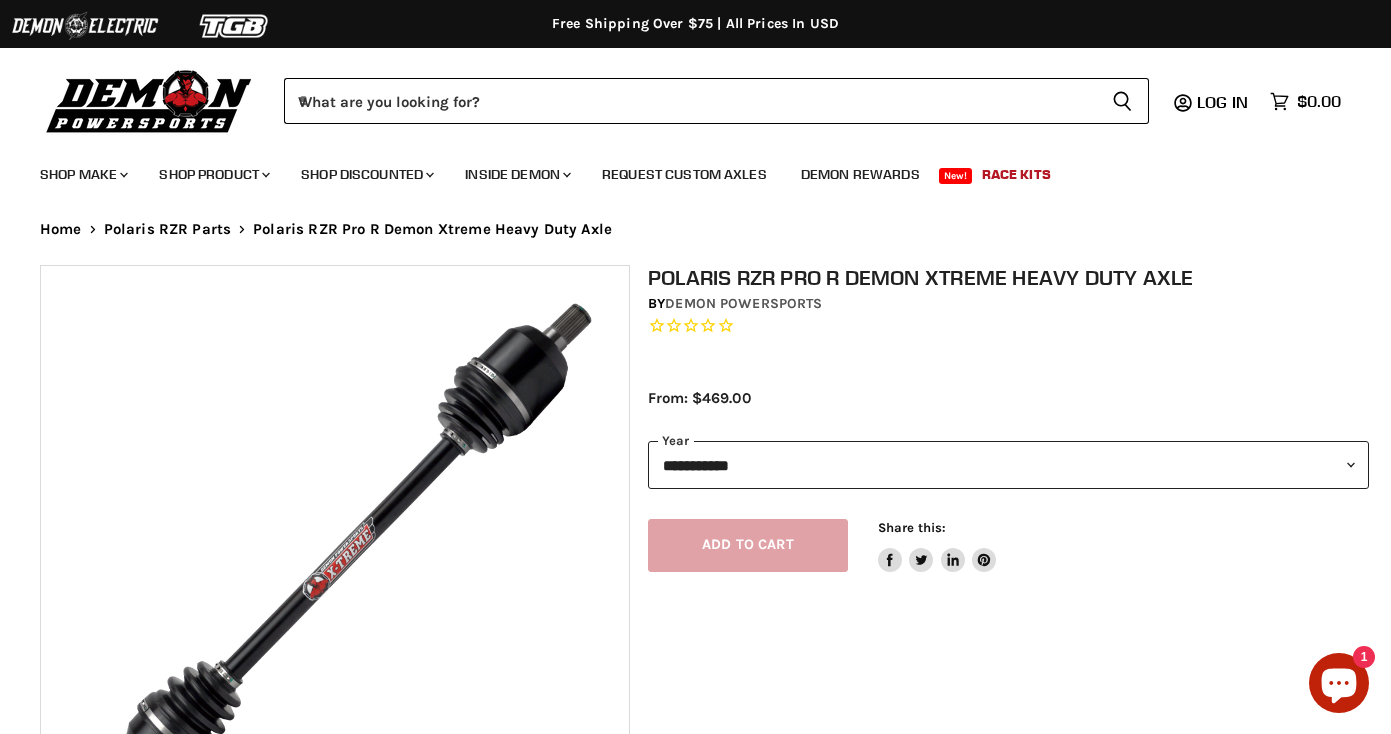 scroll, scrollTop: 39, scrollLeft: 0, axis: vertical 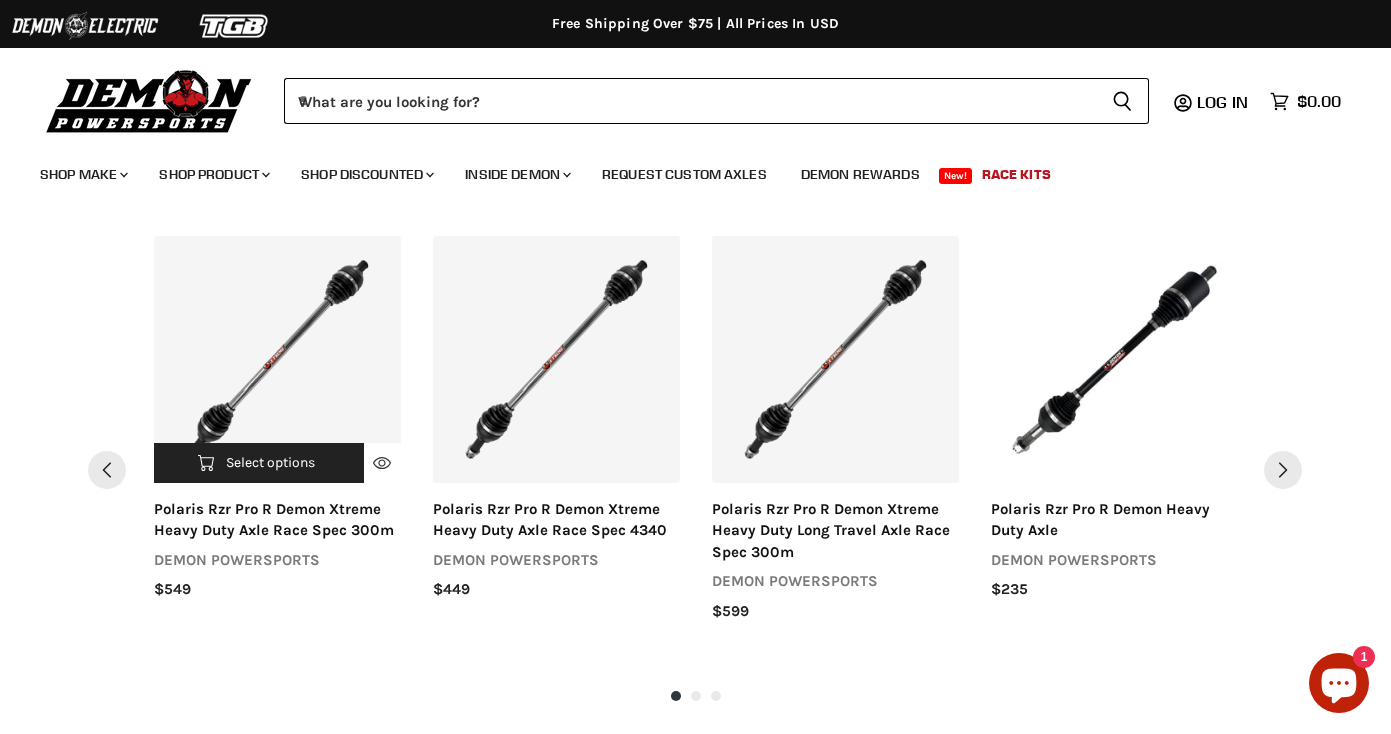 click on "polaris rzr pro r demon xtreme heavy duty axle race spec 300m" at bounding box center (277, 520) 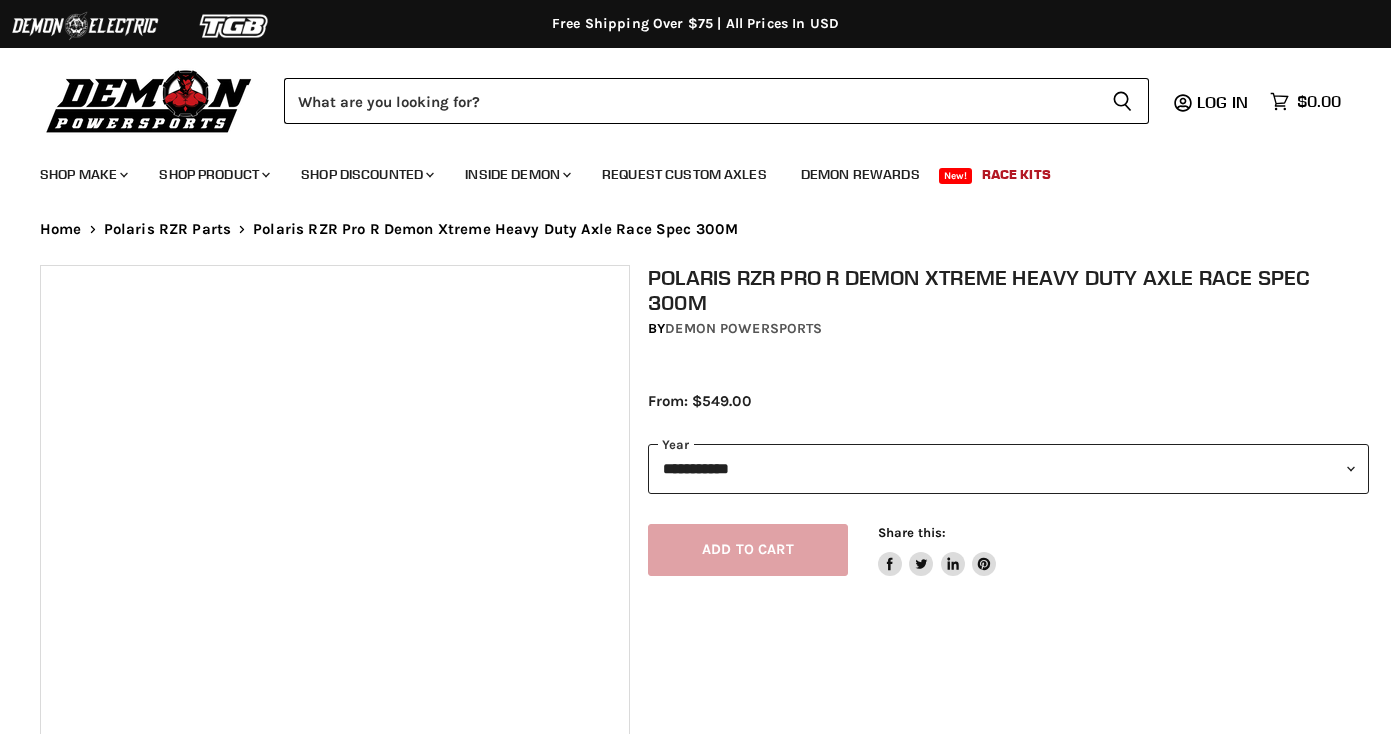 scroll, scrollTop: 0, scrollLeft: 0, axis: both 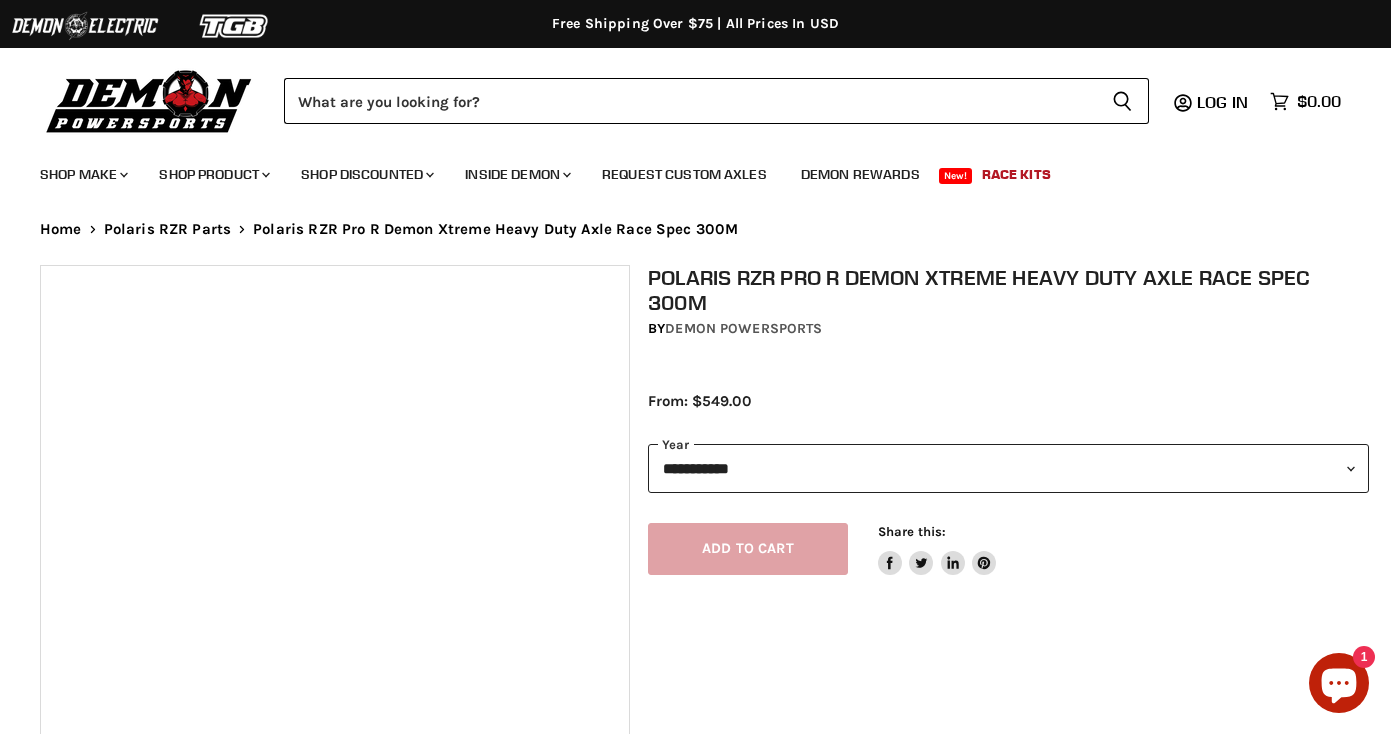 select on "******" 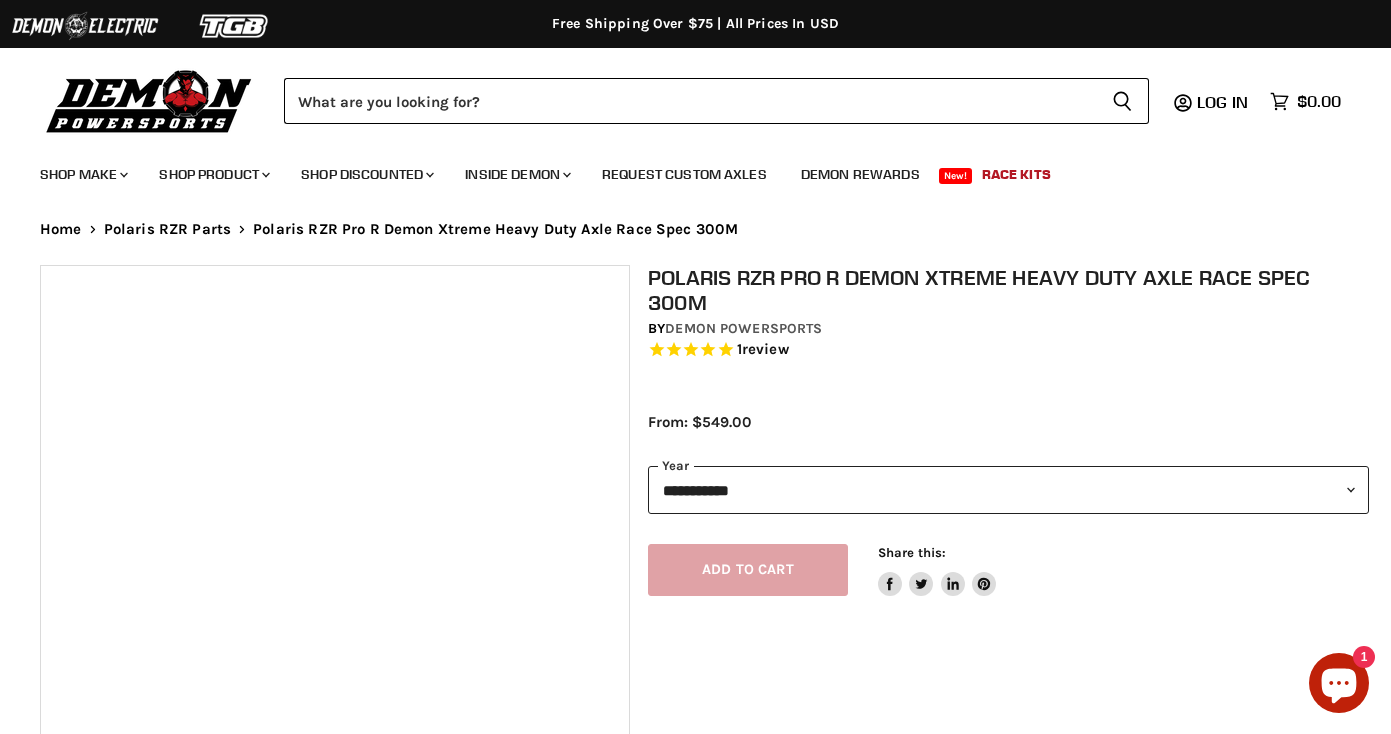 scroll, scrollTop: 0, scrollLeft: 0, axis: both 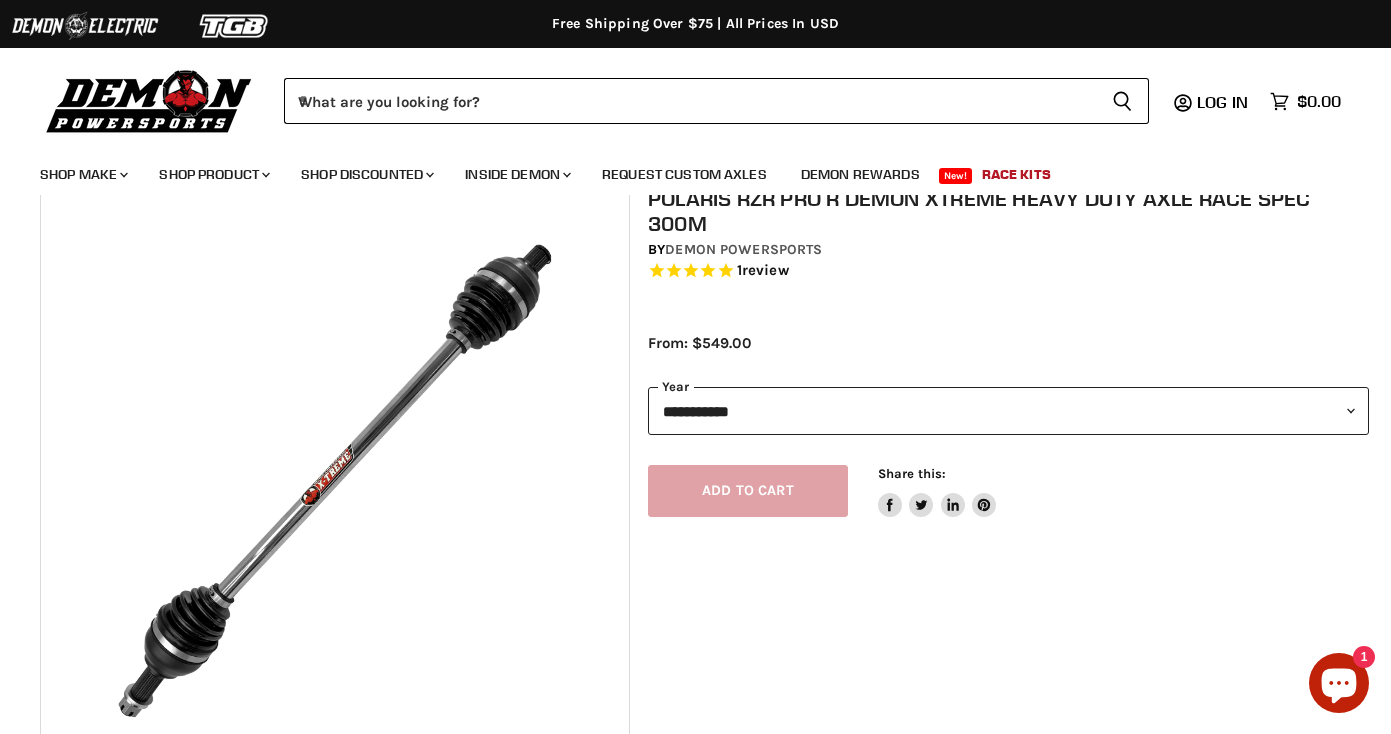 click on "**********" at bounding box center [1008, 411] 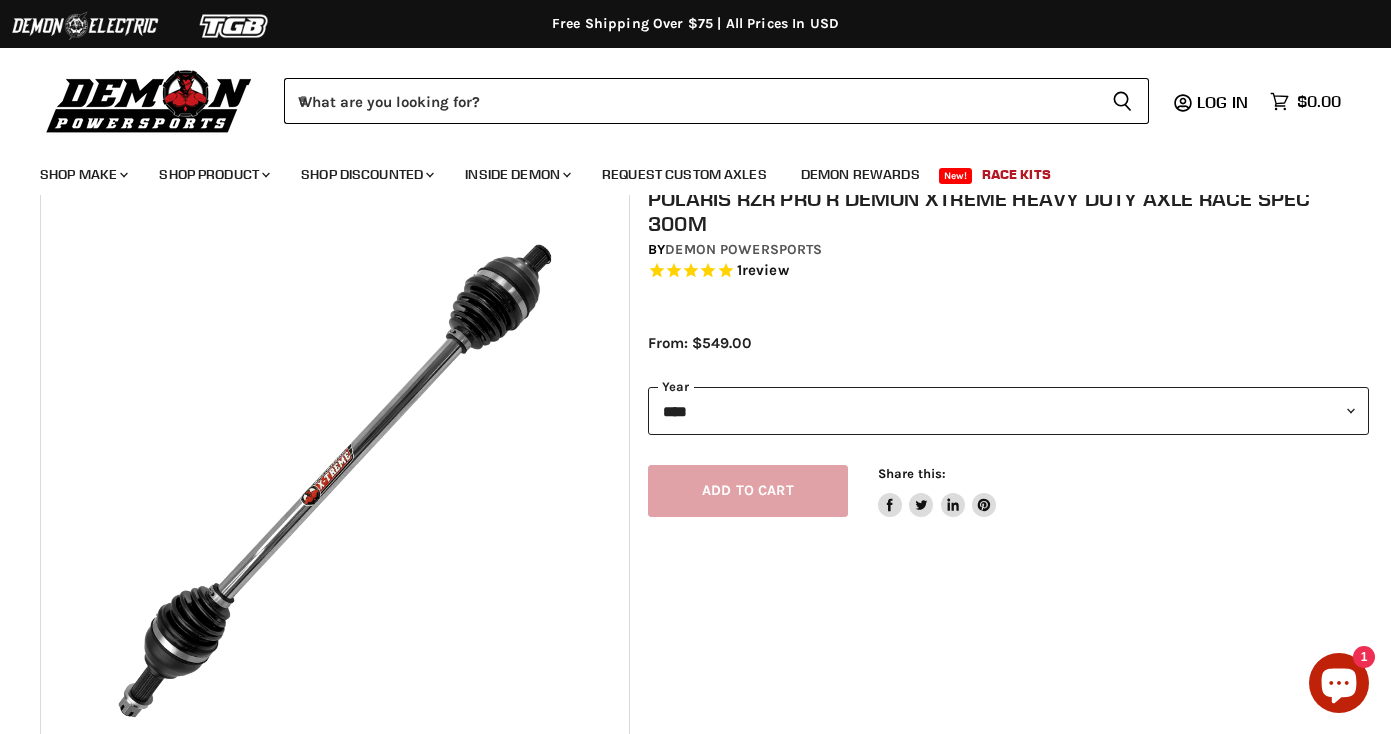 click on "**********" at bounding box center [1008, 411] 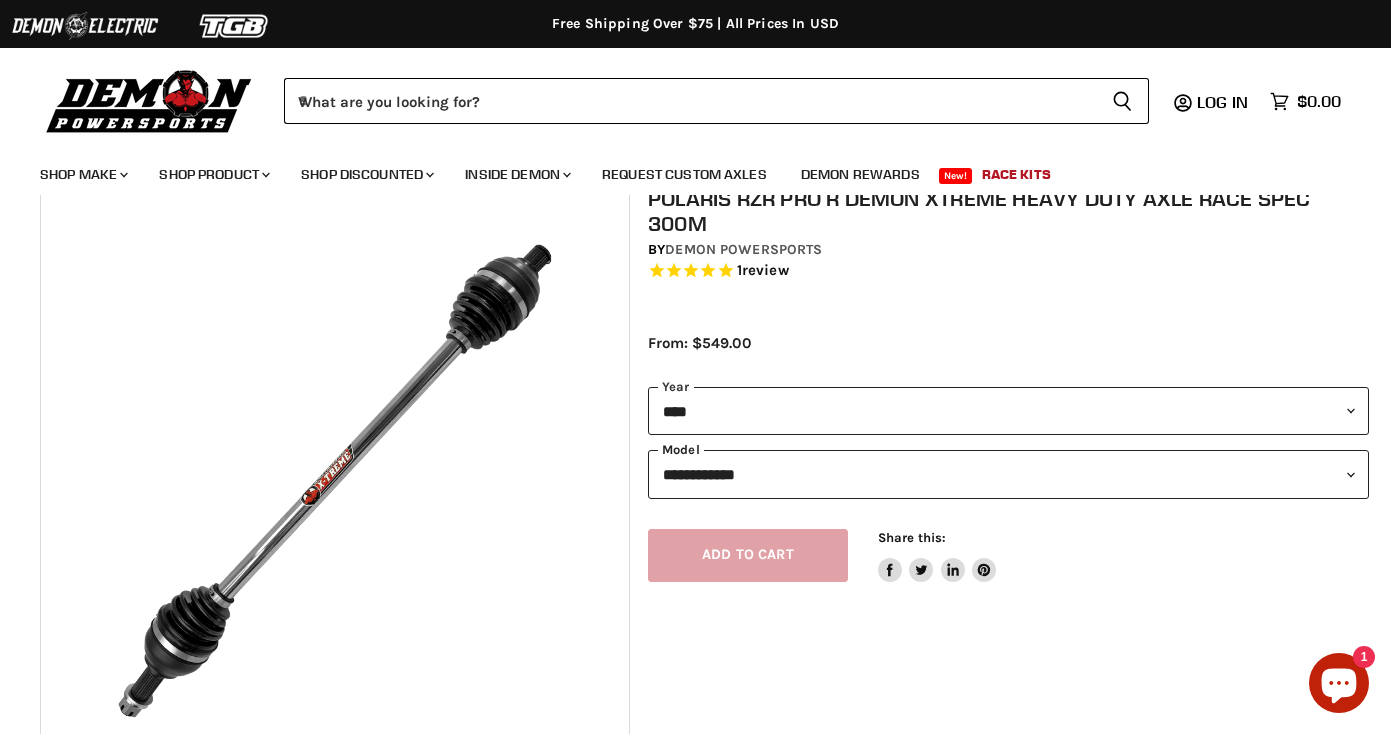 click on "**********" at bounding box center (1008, 474) 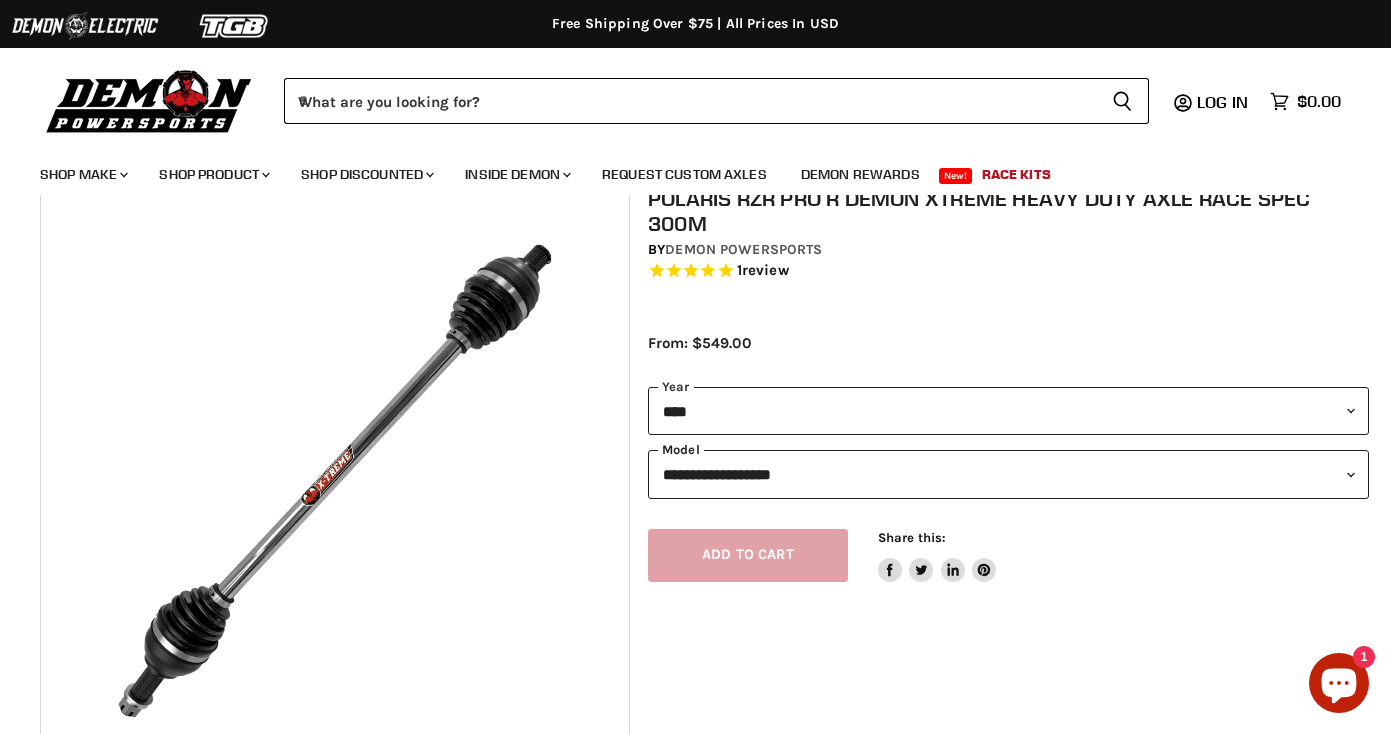 click on "**********" at bounding box center (1008, 474) 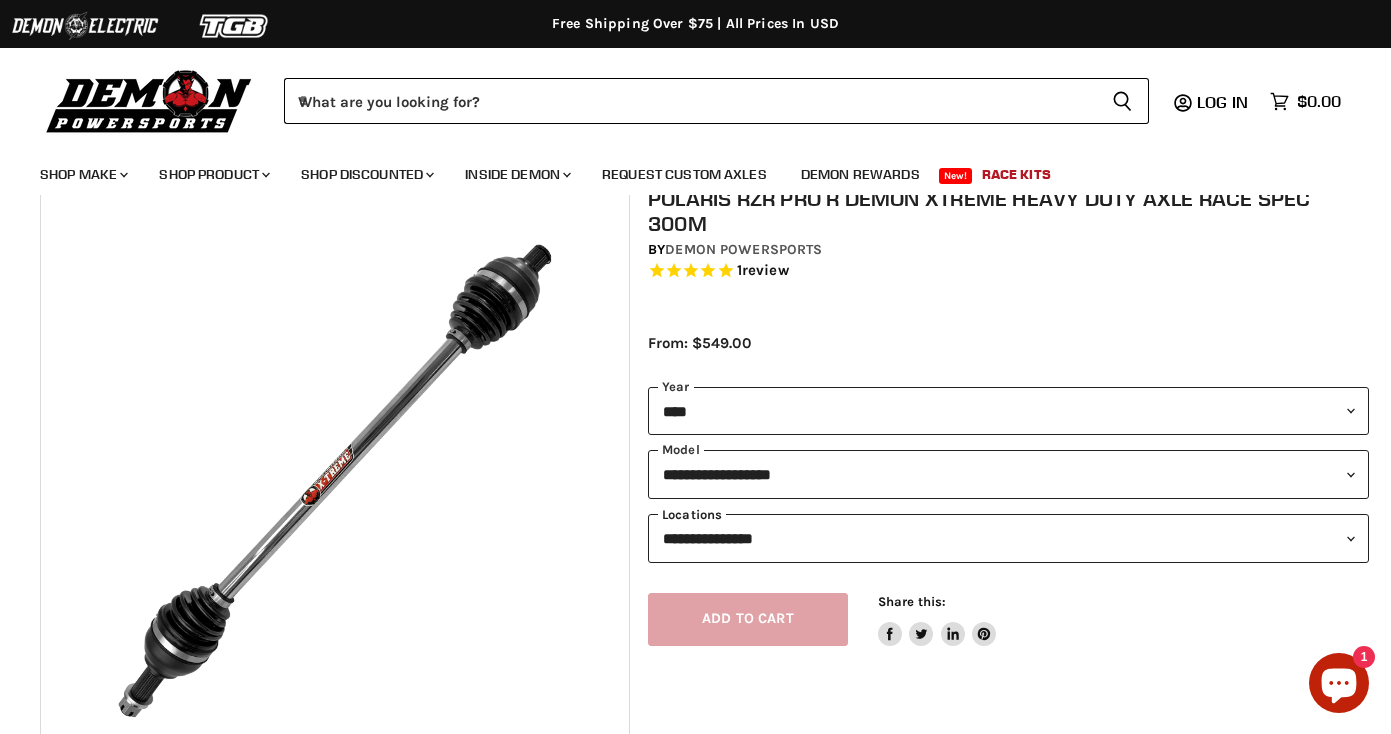 click on "**********" at bounding box center (1008, 538) 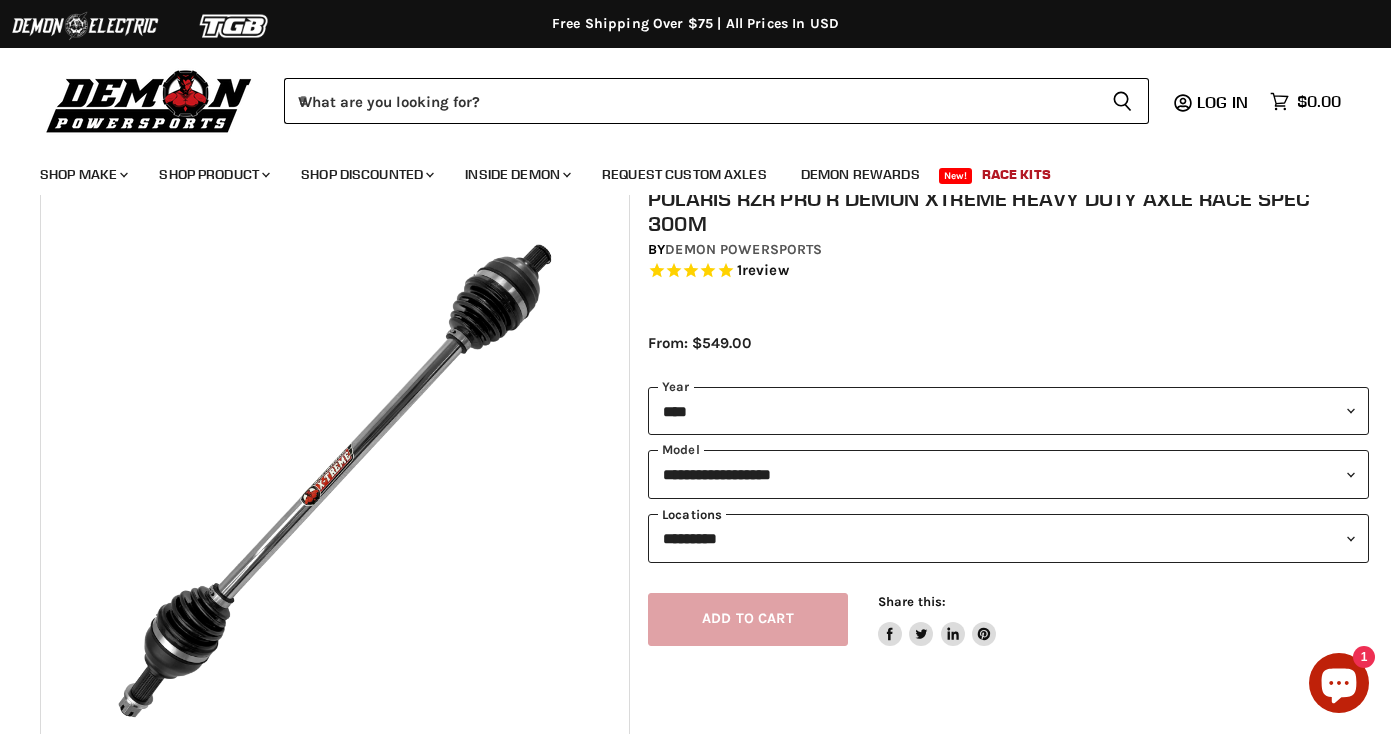 click on "**********" at bounding box center (1008, 538) 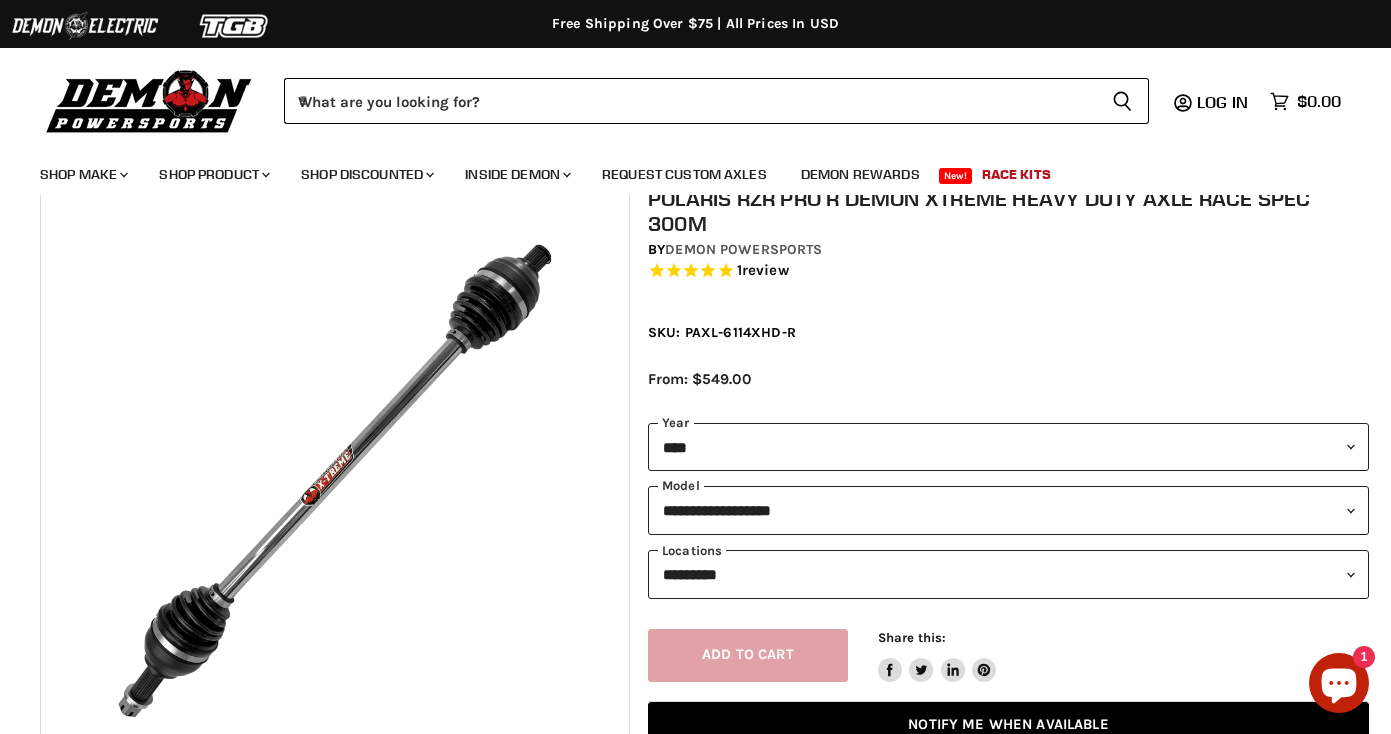 click at bounding box center [335, 481] 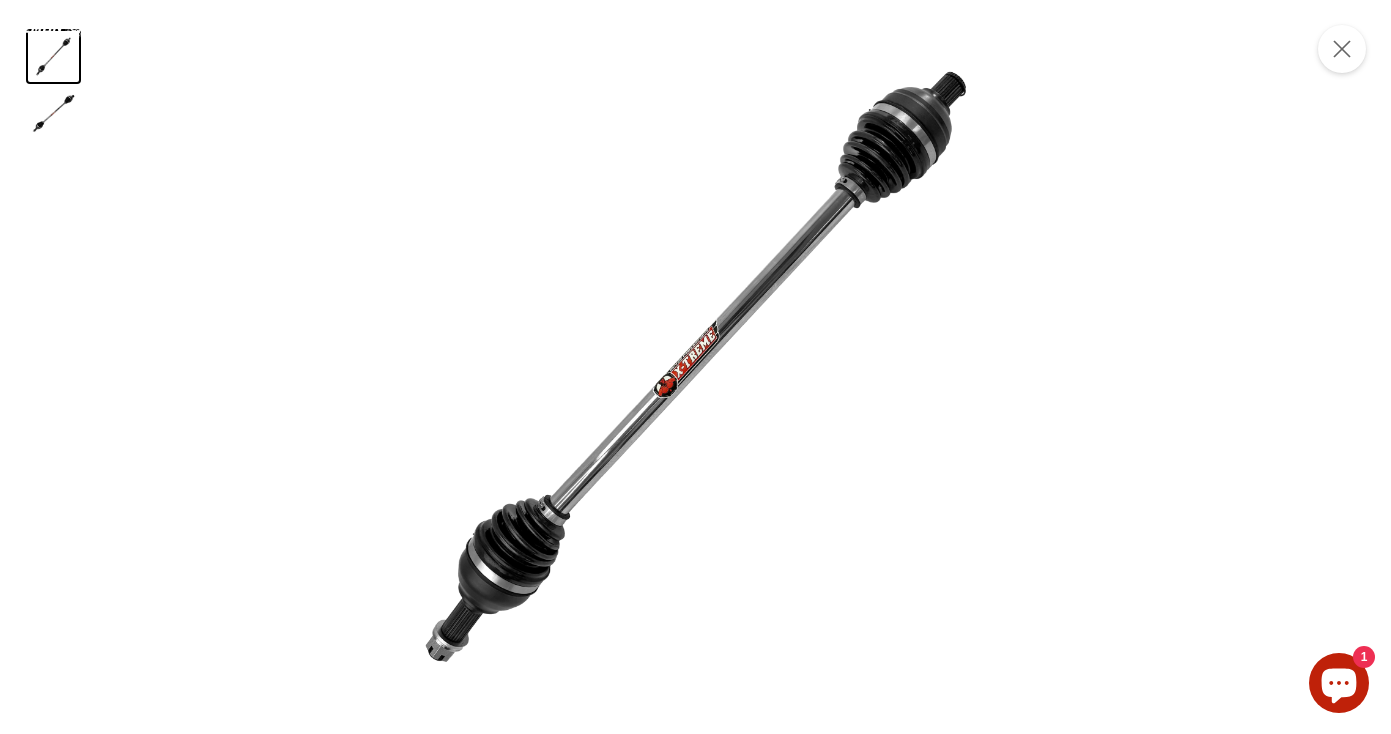 scroll, scrollTop: 118, scrollLeft: 0, axis: vertical 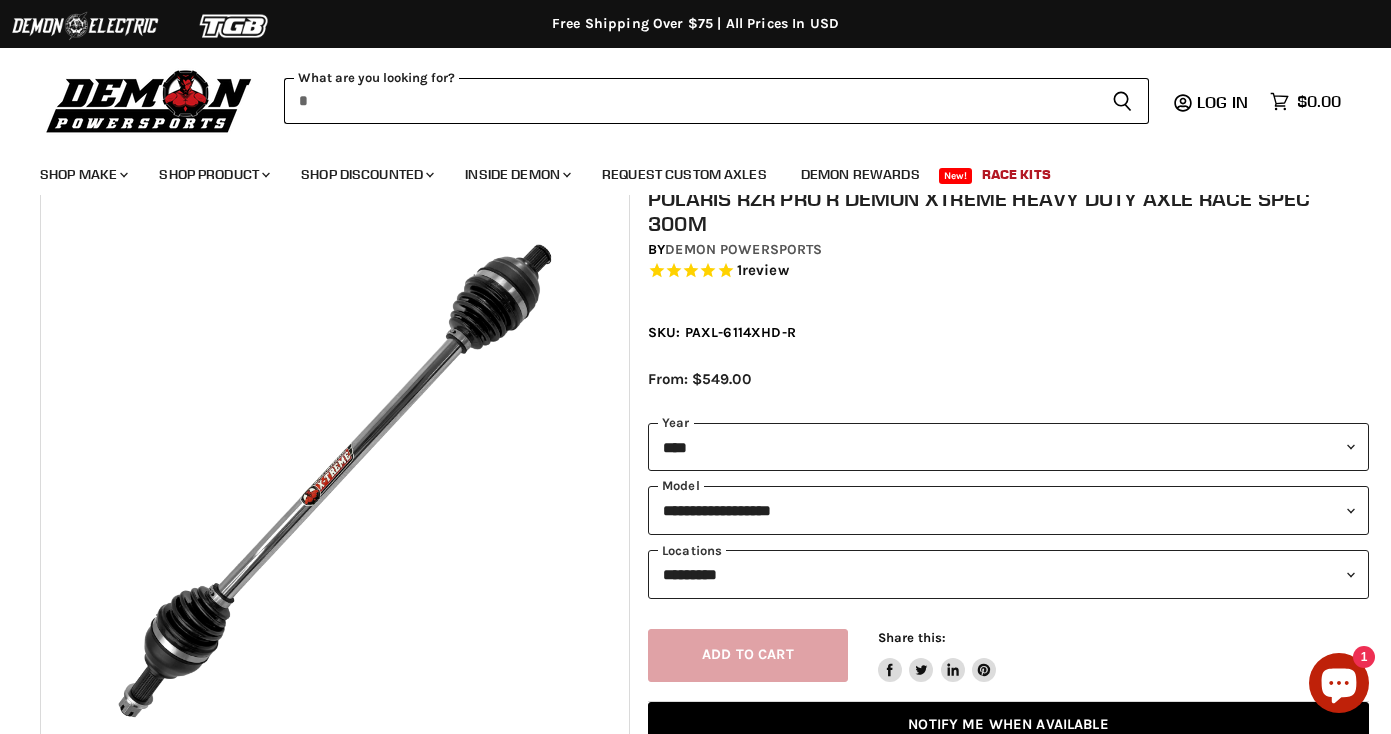 click at bounding box center [690, 101] 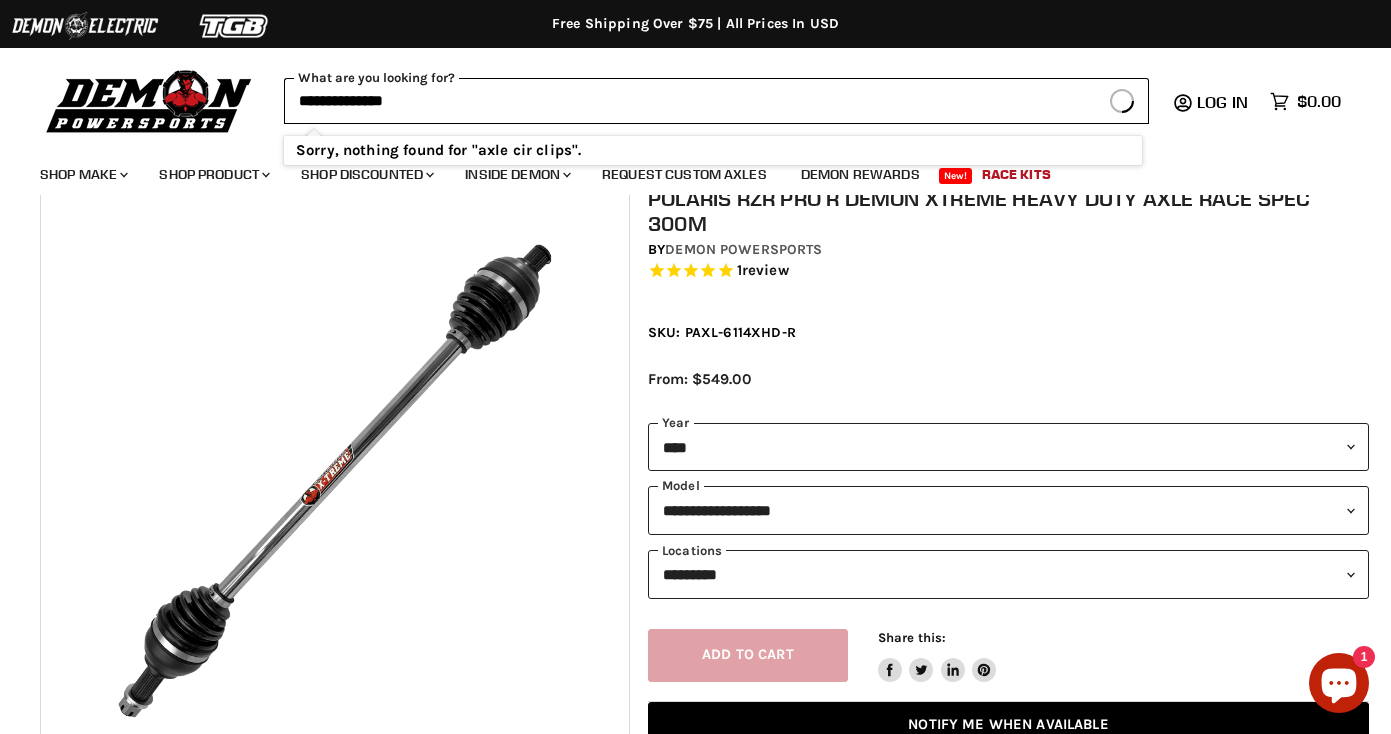 type on "**********" 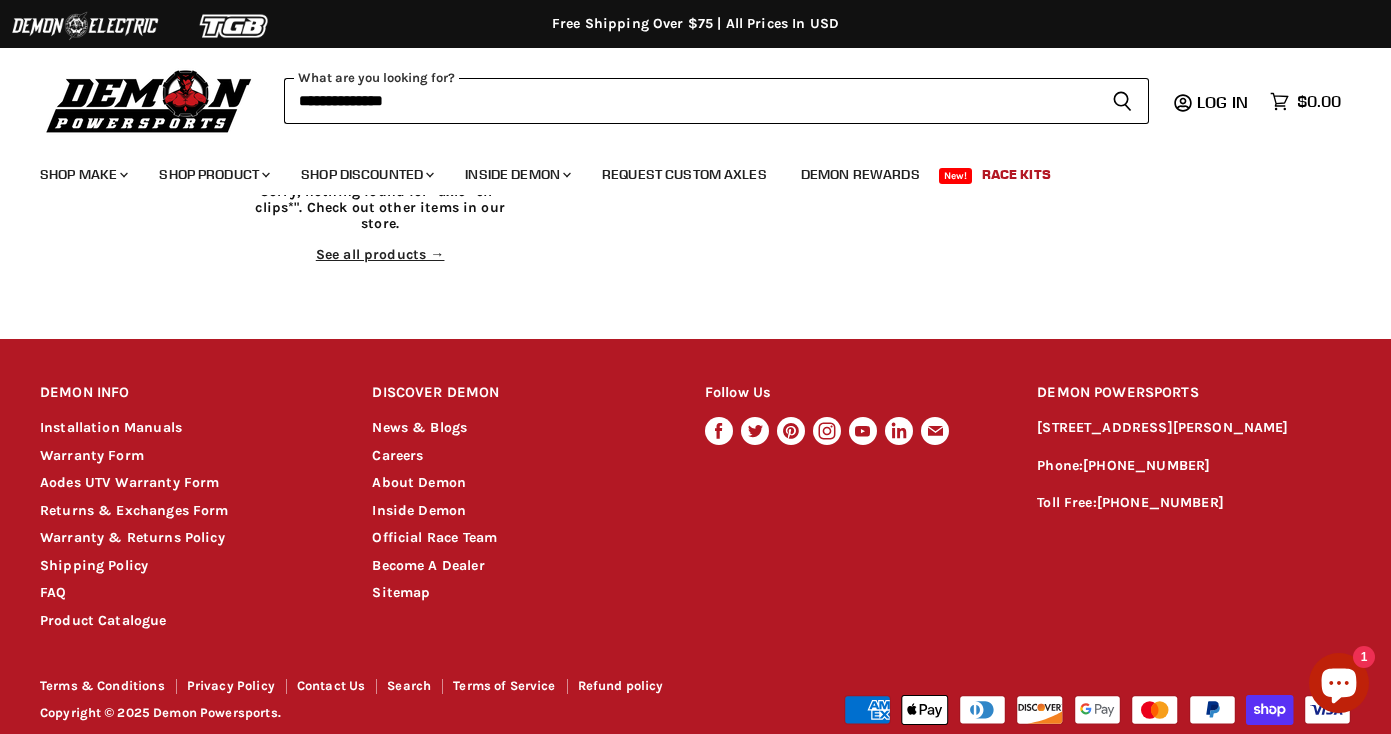 type on "**********" 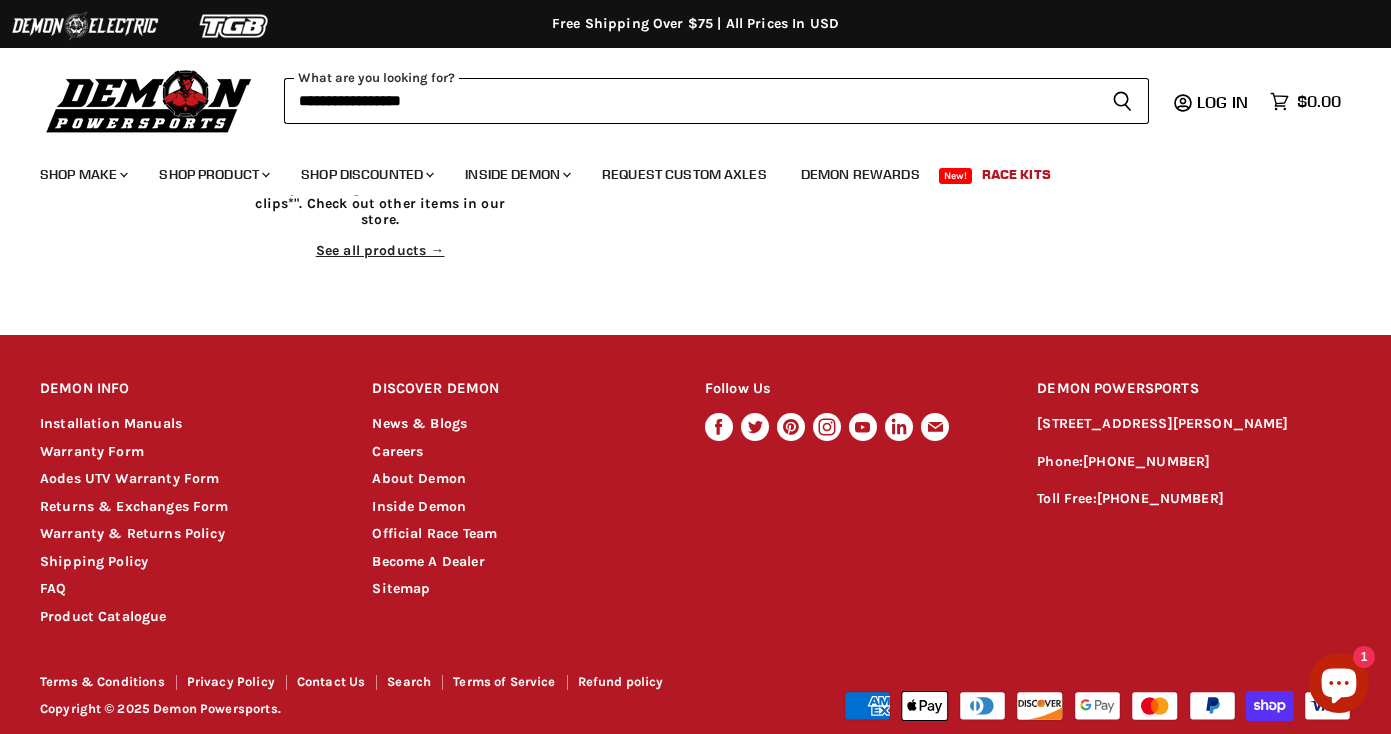 scroll, scrollTop: 441, scrollLeft: 0, axis: vertical 